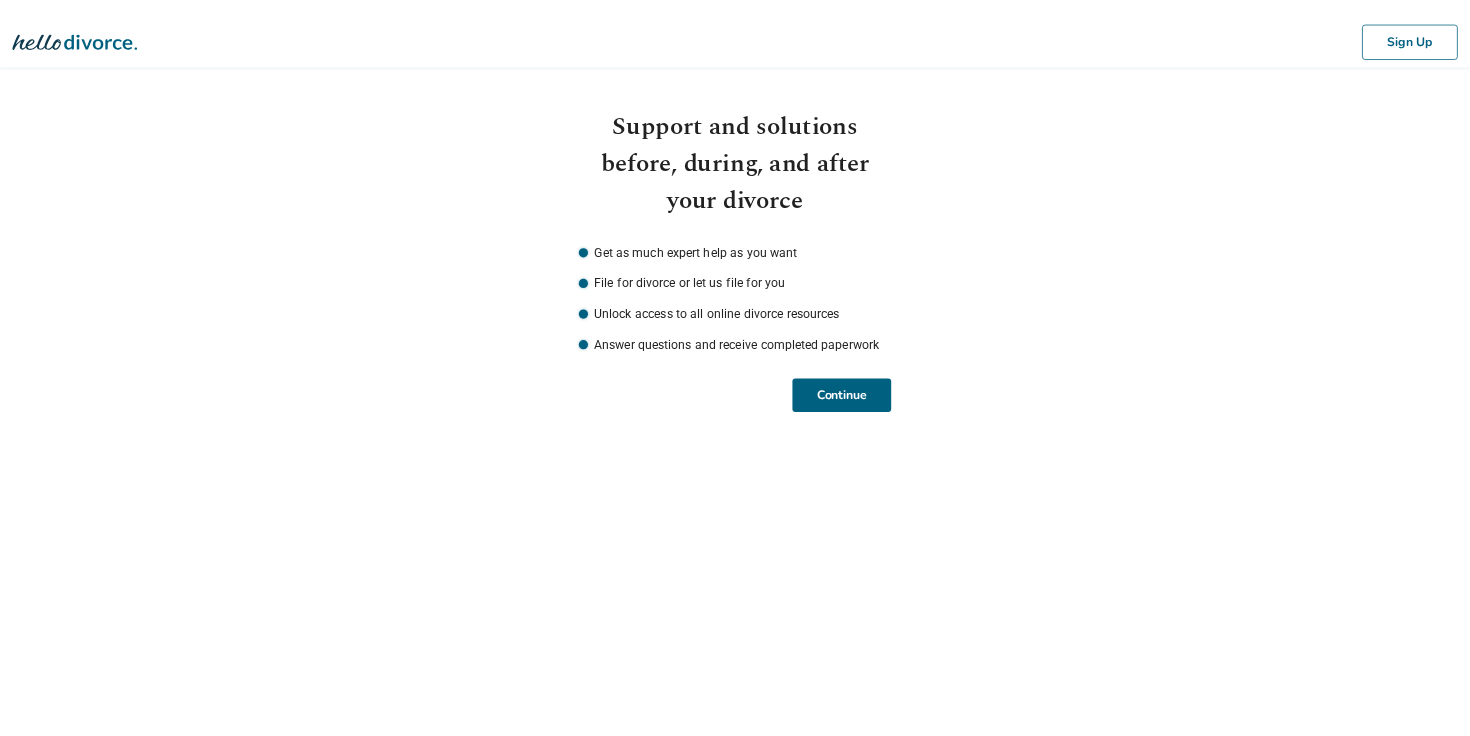 scroll, scrollTop: 0, scrollLeft: 0, axis: both 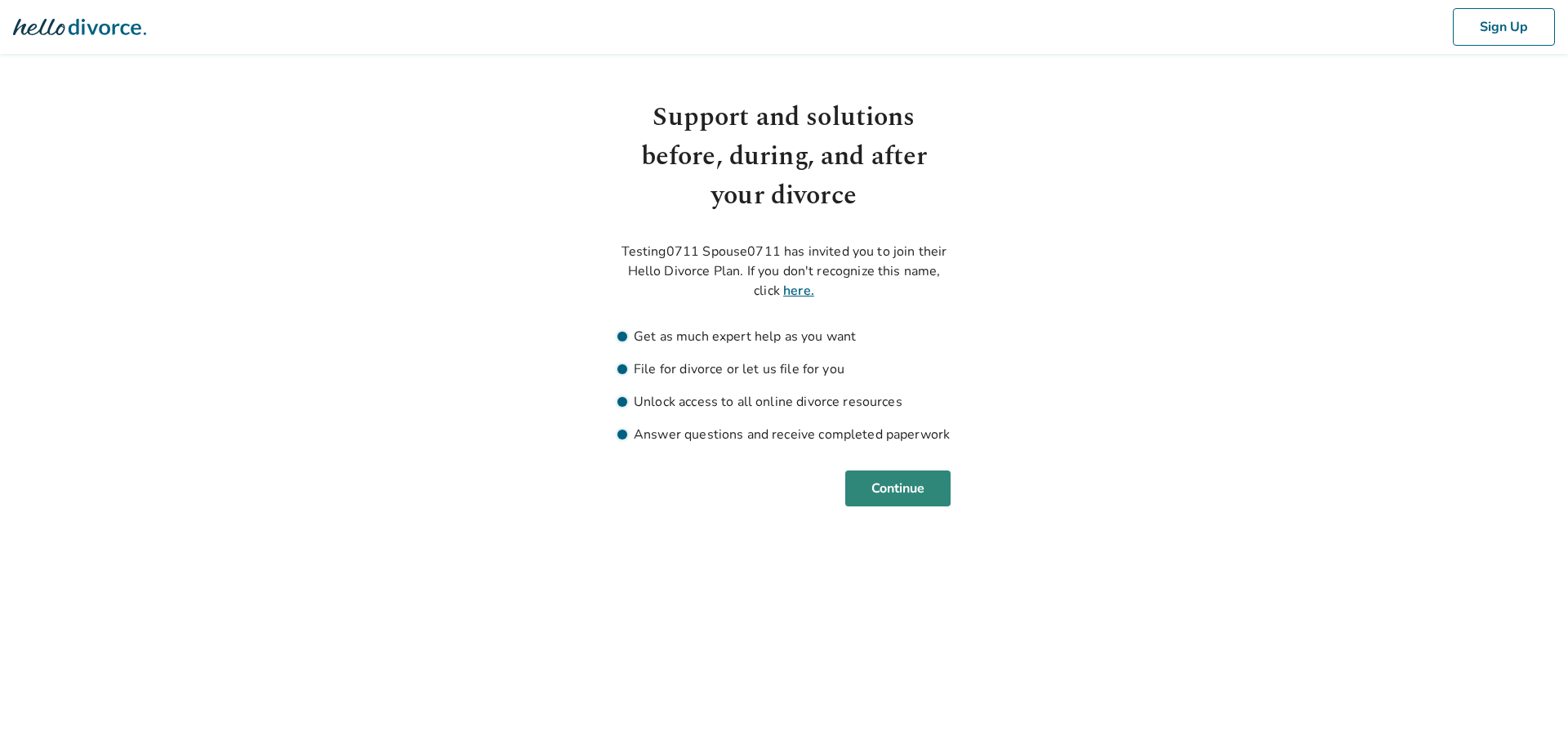click on "Continue" at bounding box center [898, 488] 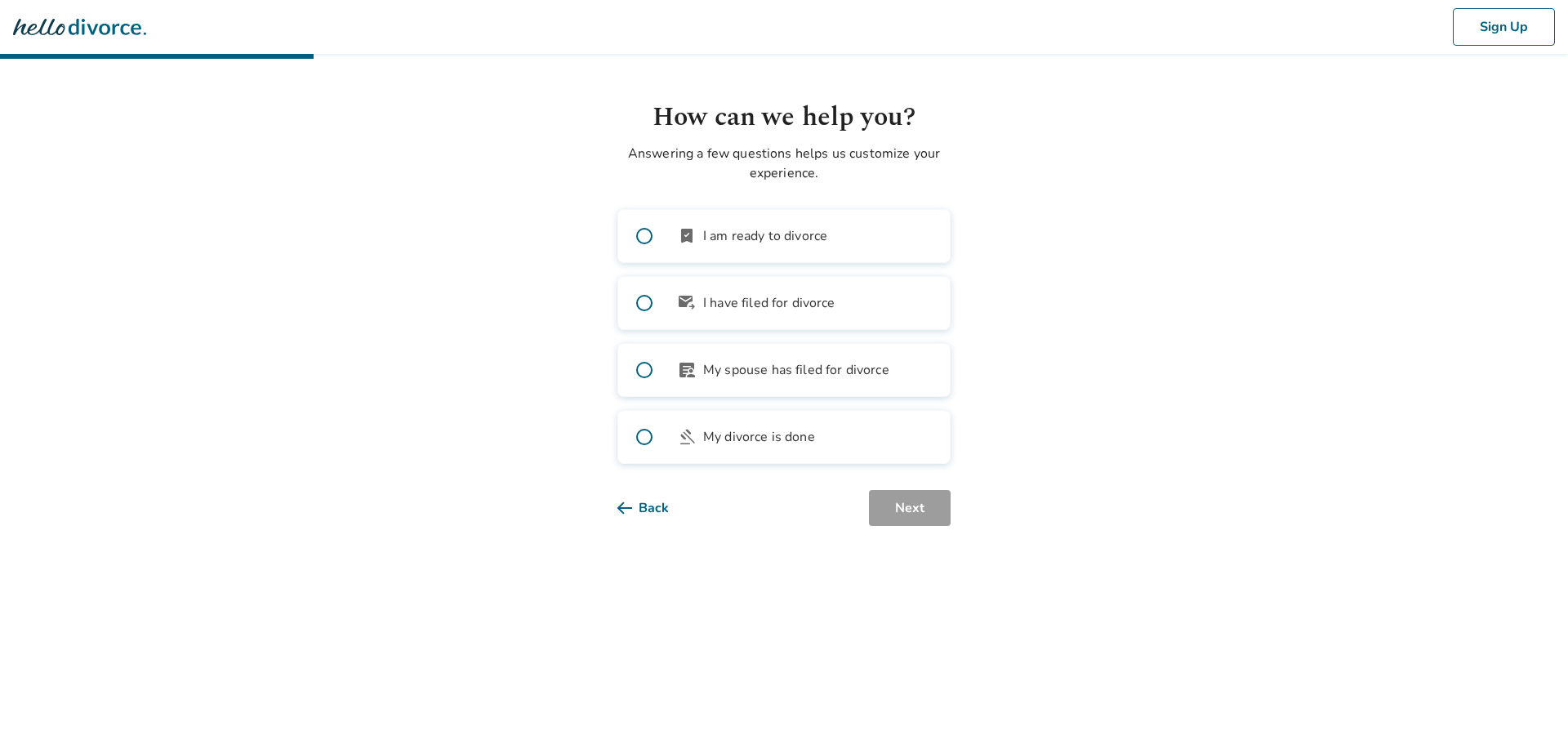click on "bookmark_check I am ready to divorce" at bounding box center (784, 236) 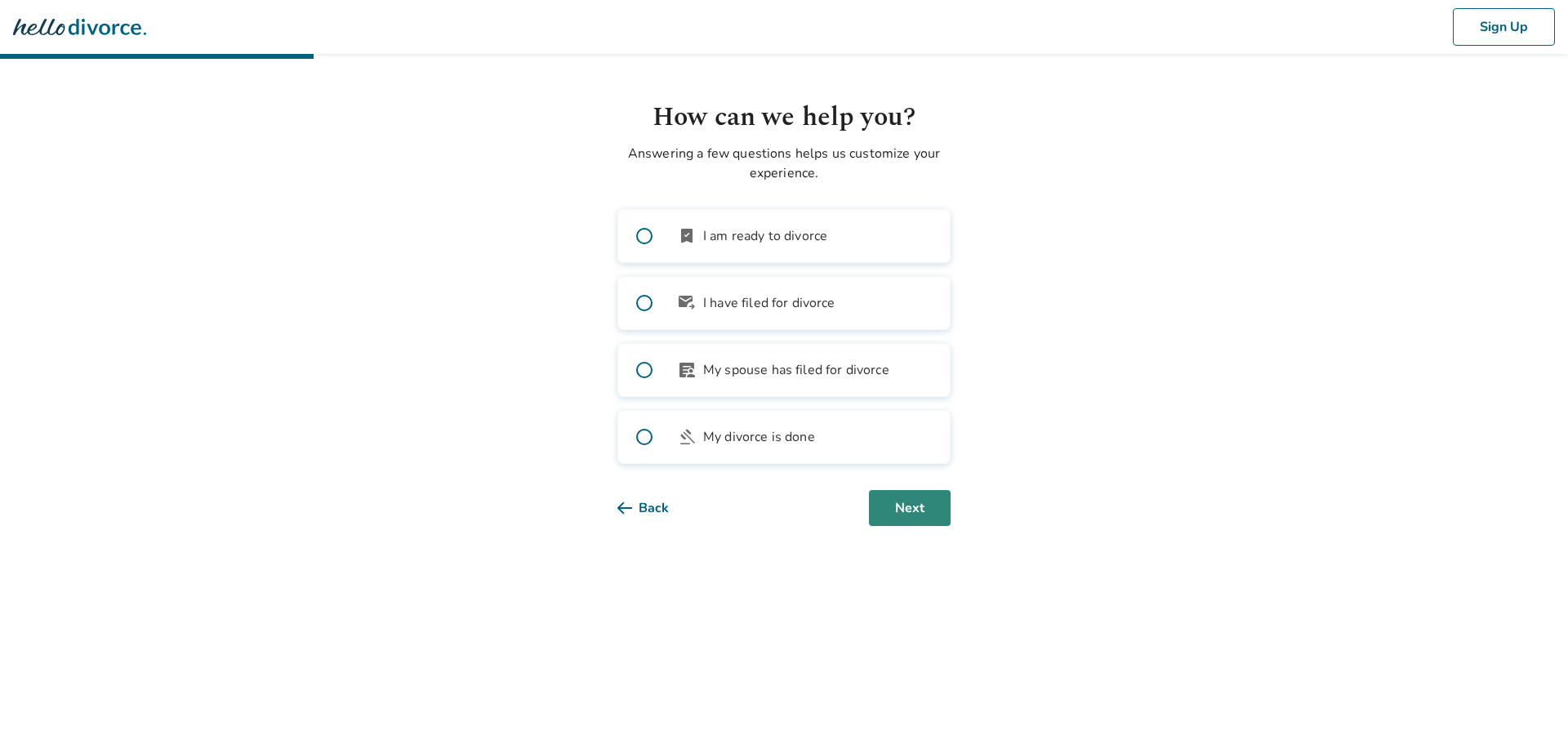 click on "Next" at bounding box center [910, 508] 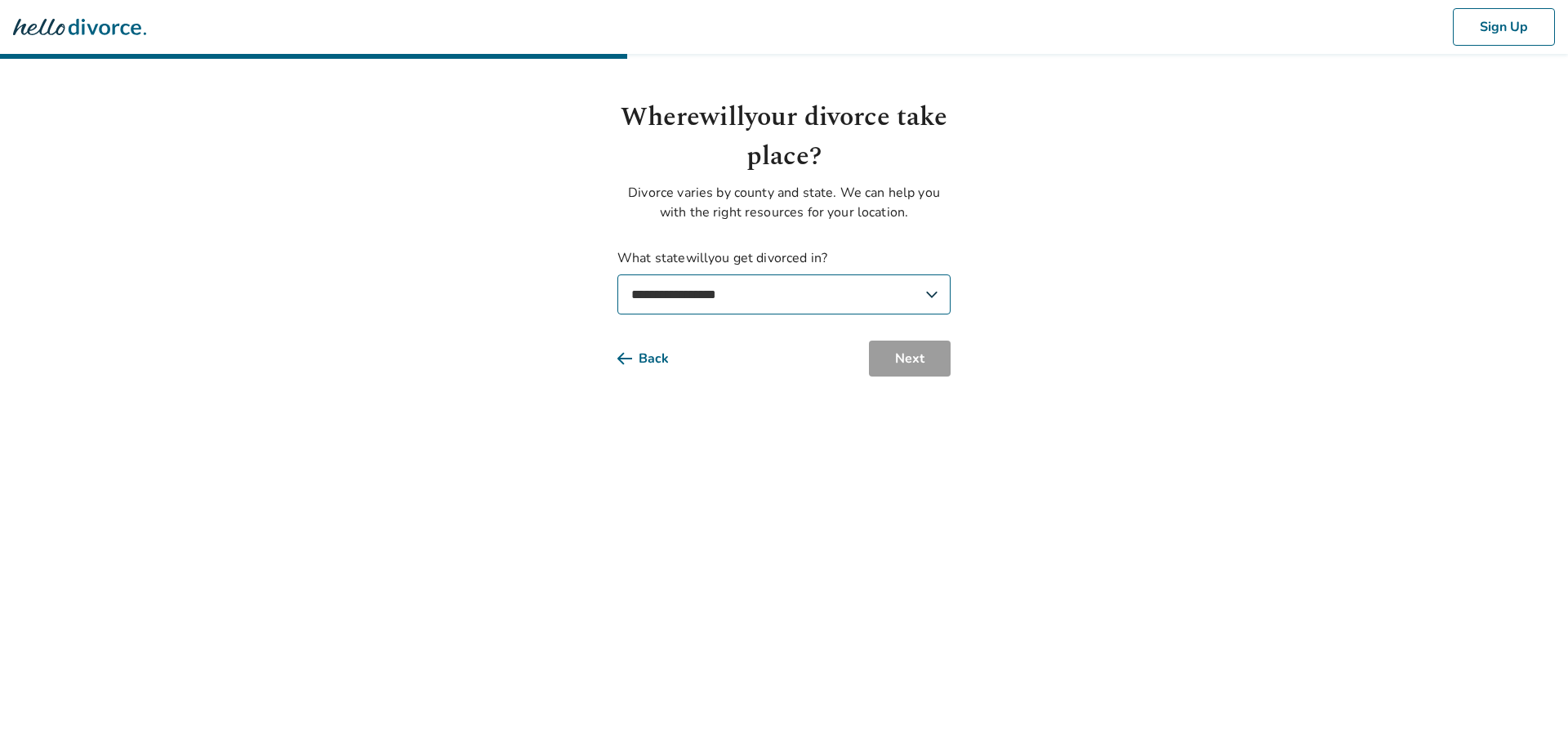 click on "**********" at bounding box center (784, 294) 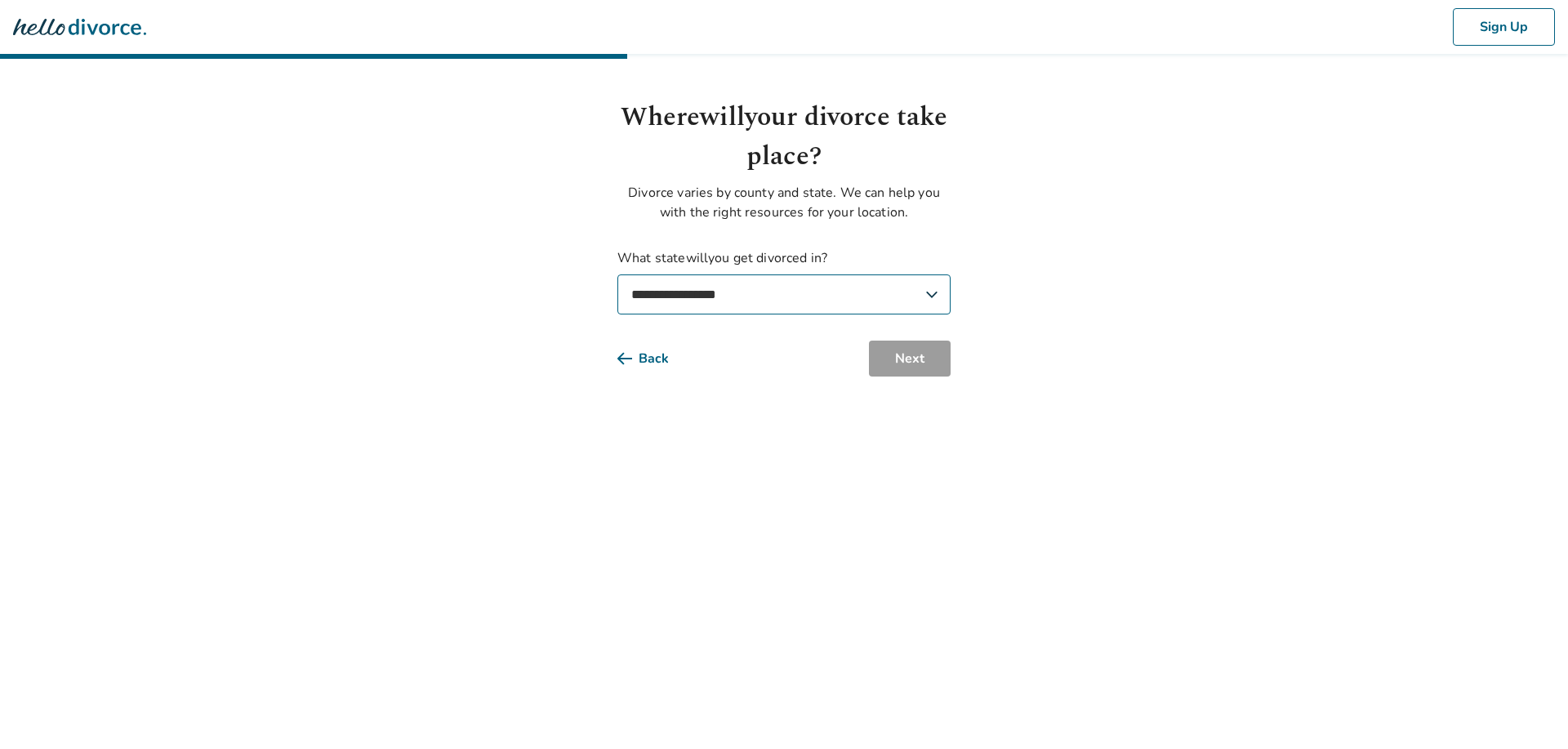 select on "**" 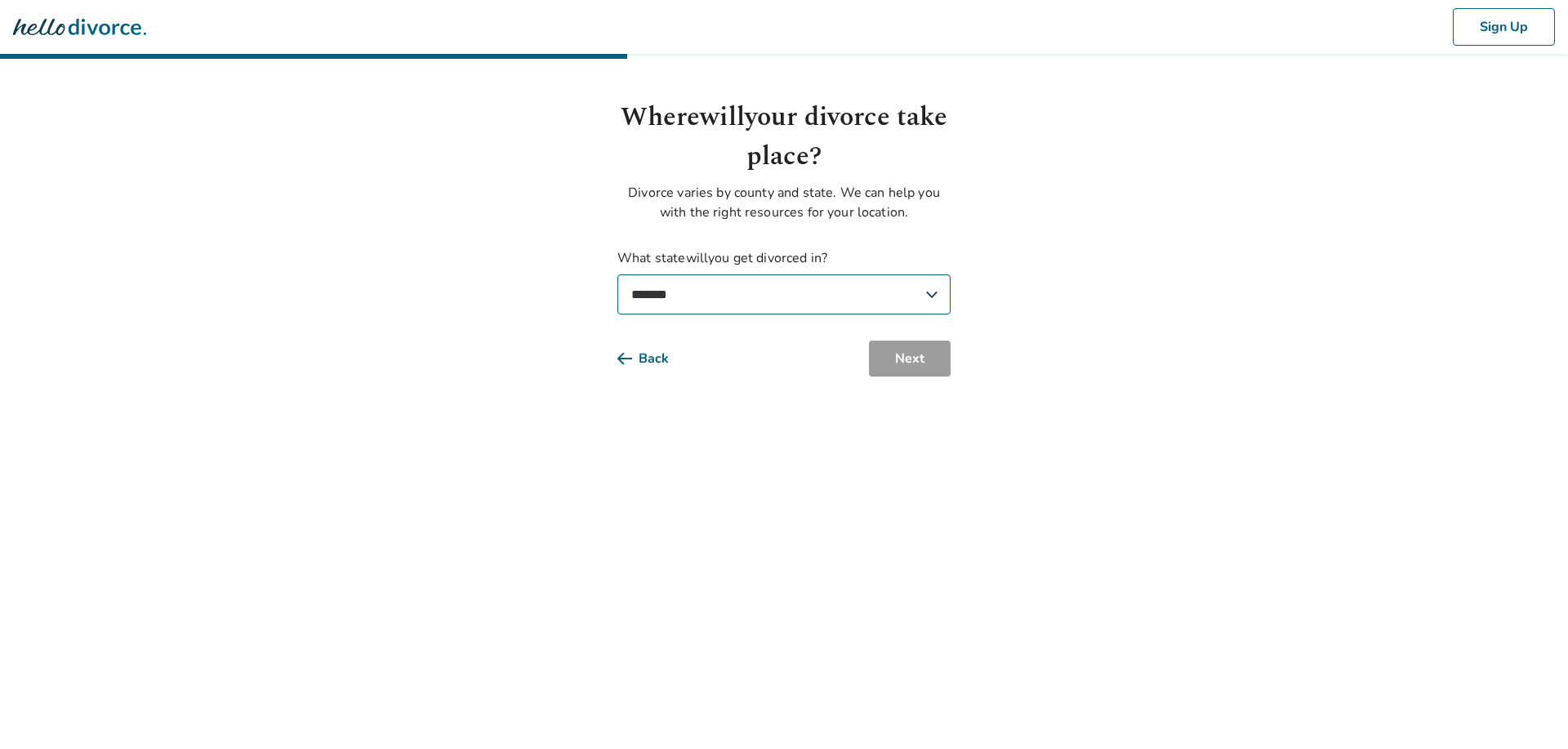 click on "**********" at bounding box center (784, 294) 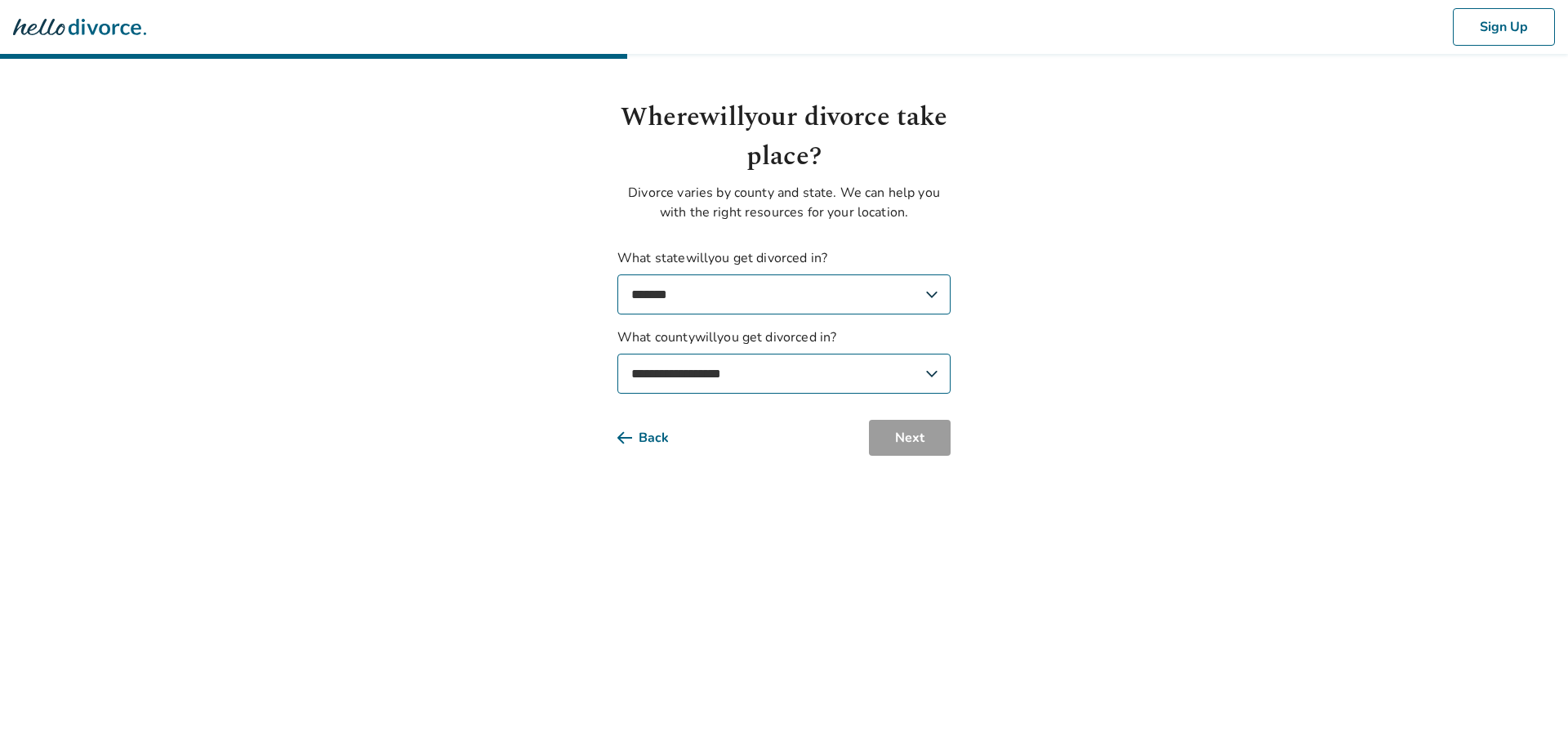 click on "**********" at bounding box center [784, 373] 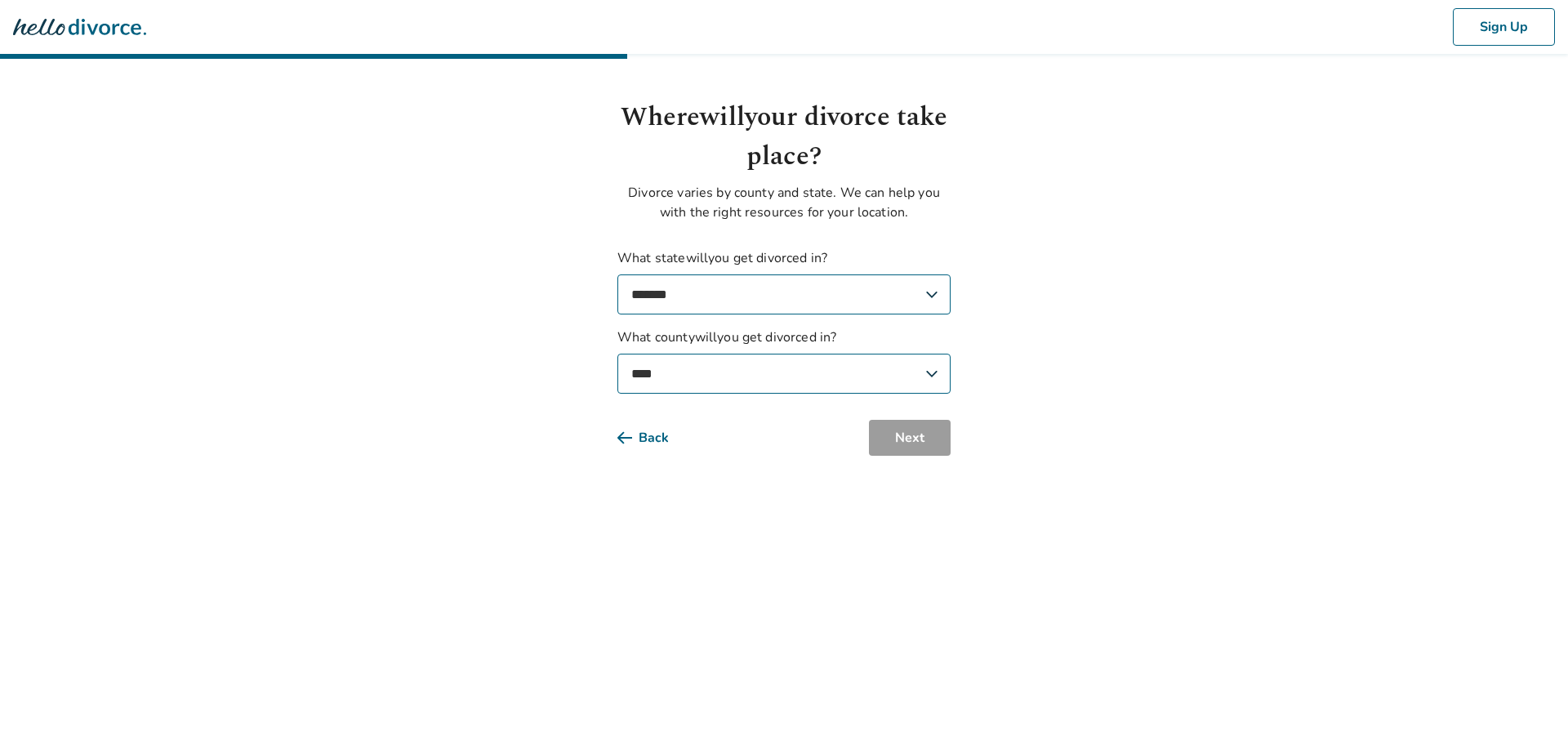 click on "**********" at bounding box center (784, 373) 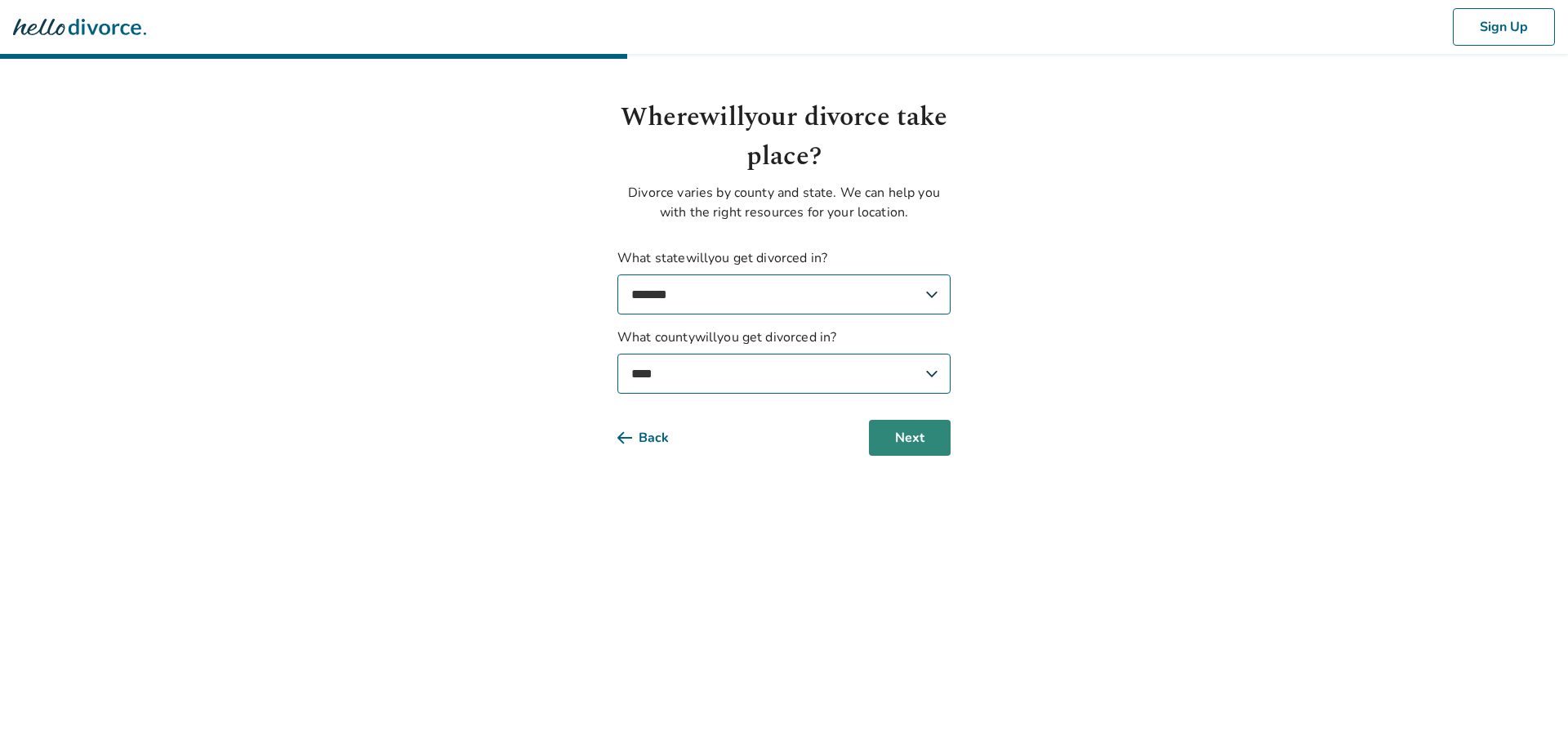 click on "Next" at bounding box center (910, 438) 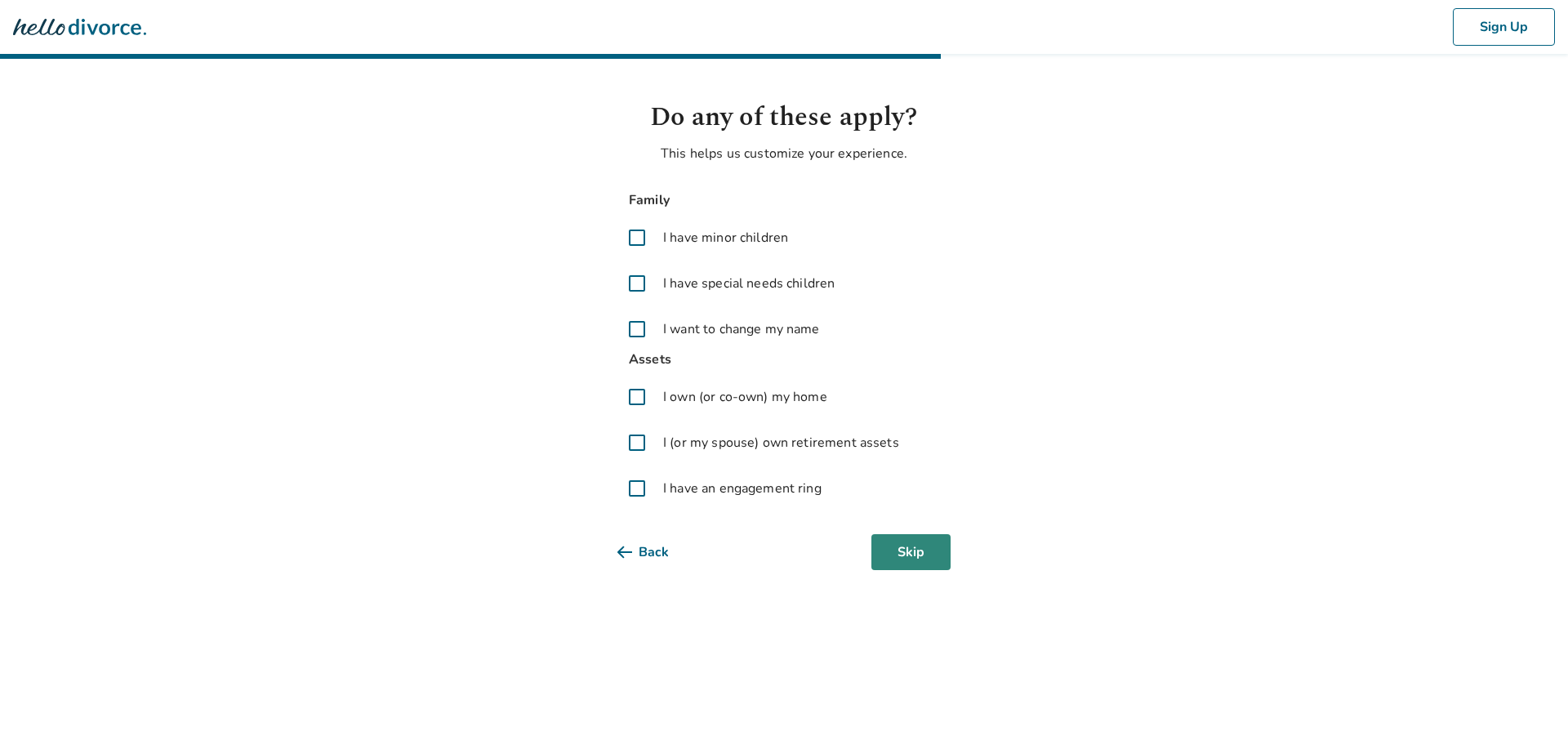 click on "Skip" at bounding box center [911, 552] 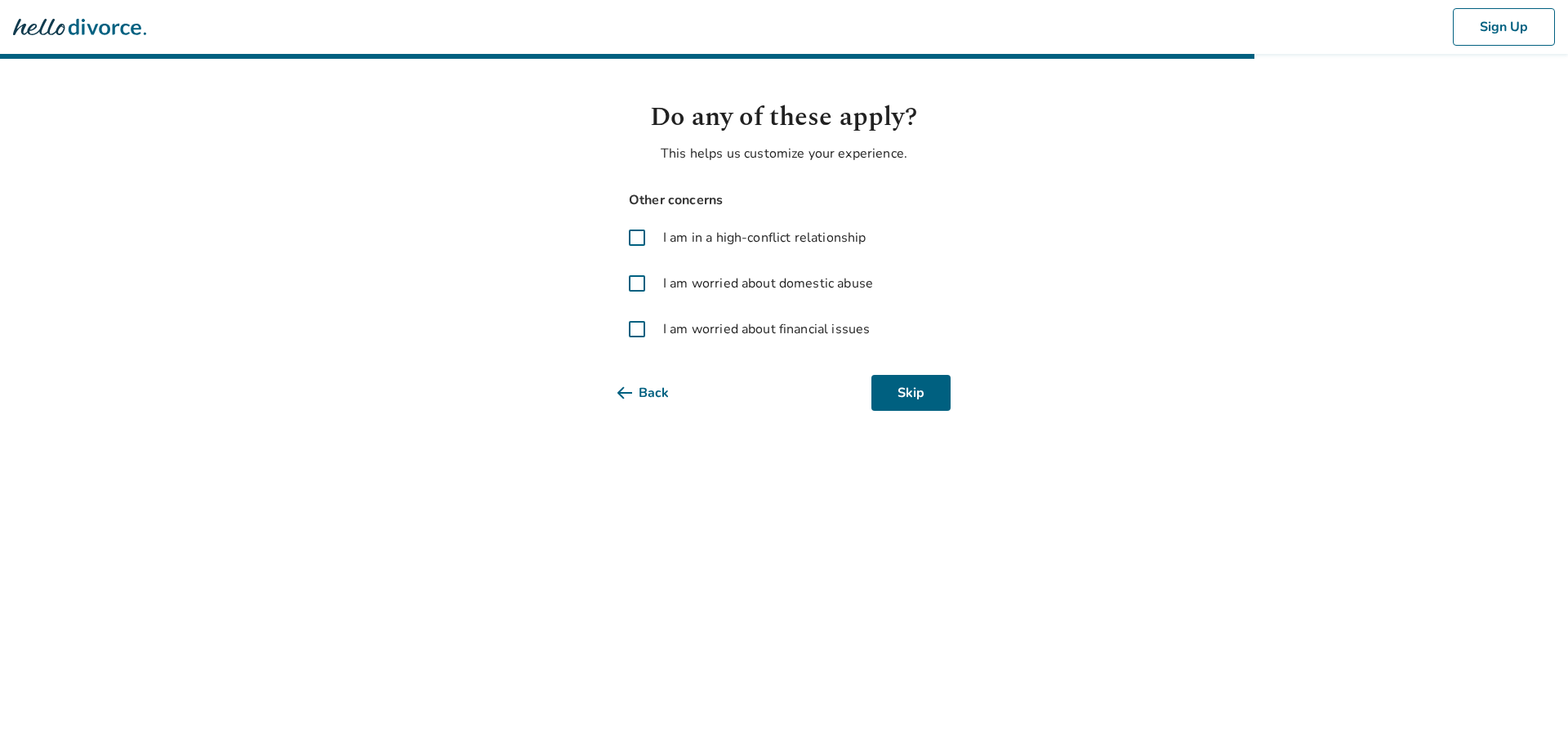 click on "Sign Up Do any of these apply? This helps us customize your experience. Other concerns I am in a high-conflict relationship I am worried about domestic abuse I am worried about financial issues Back Skip" at bounding box center [784, 225] 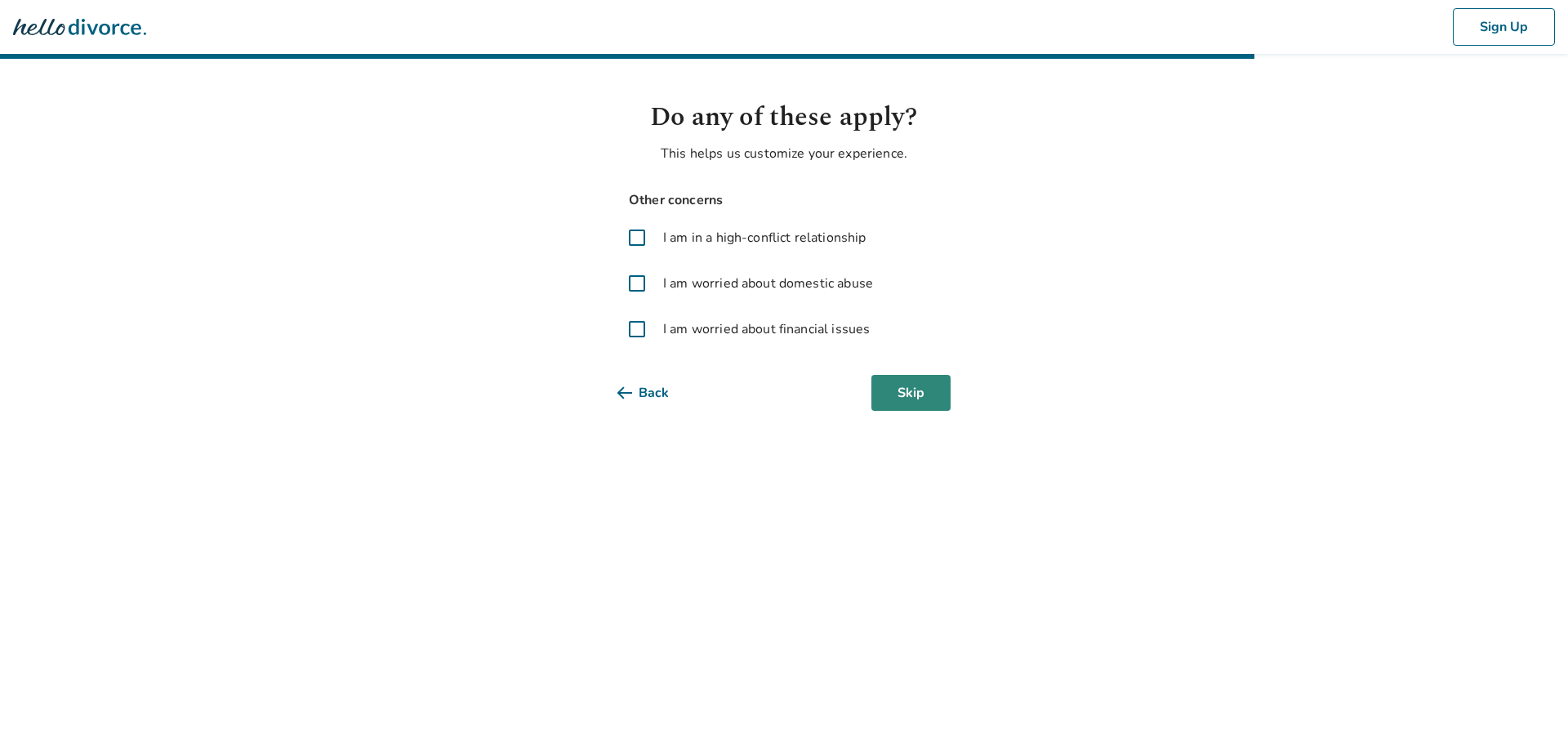 click on "Skip" at bounding box center [911, 393] 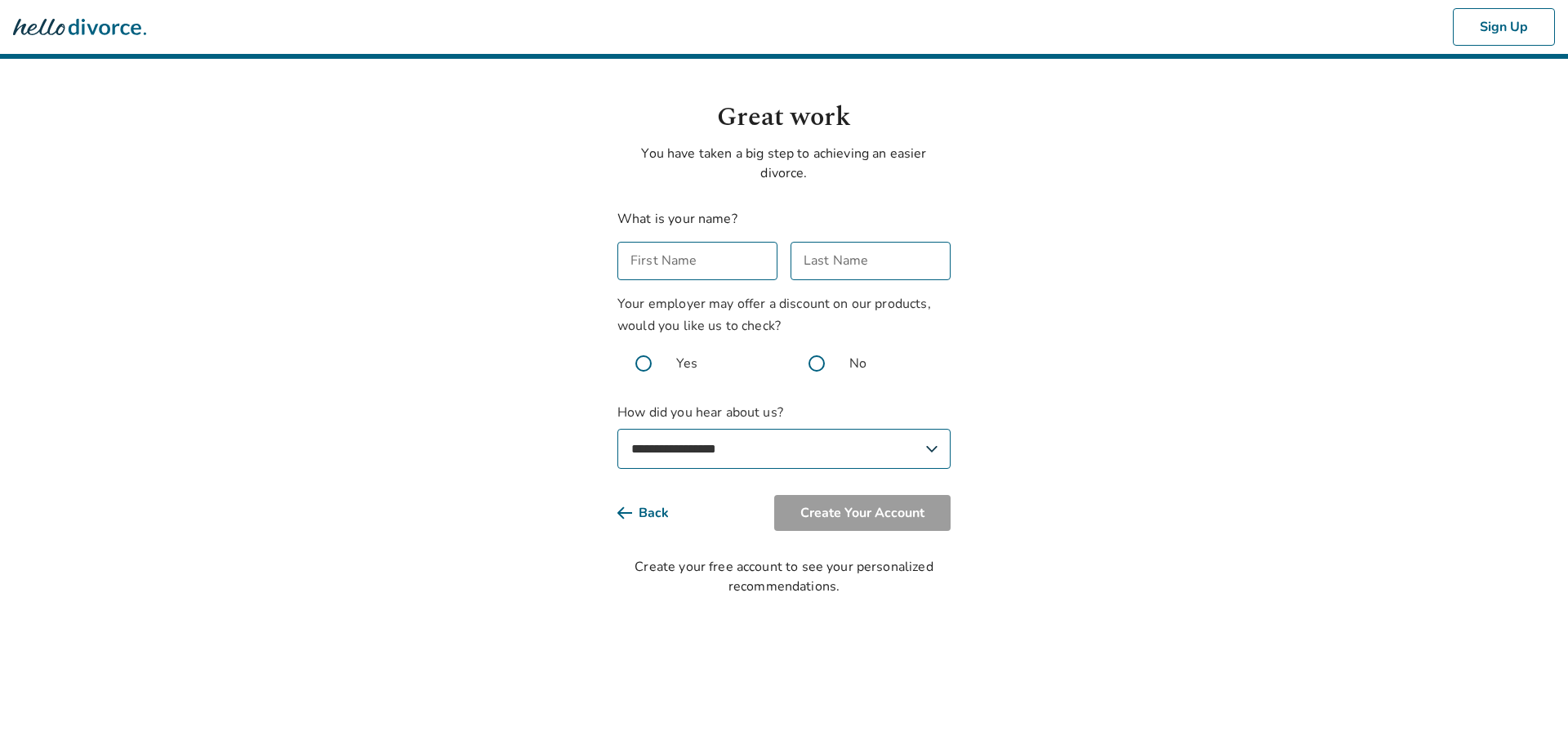 click on "[FIRST] [FIRST]" at bounding box center [697, 261] 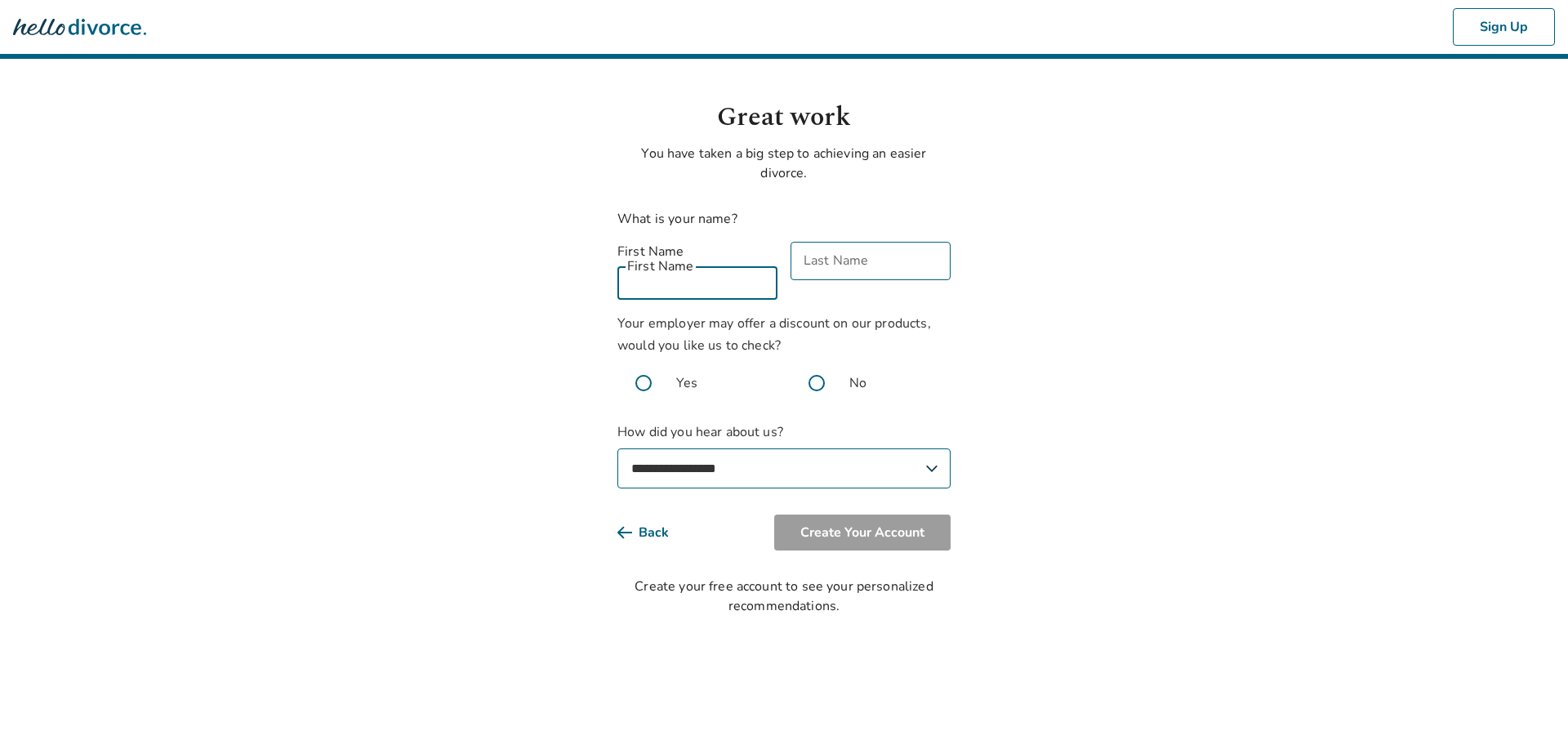 click on "First Name" at bounding box center [697, 280] 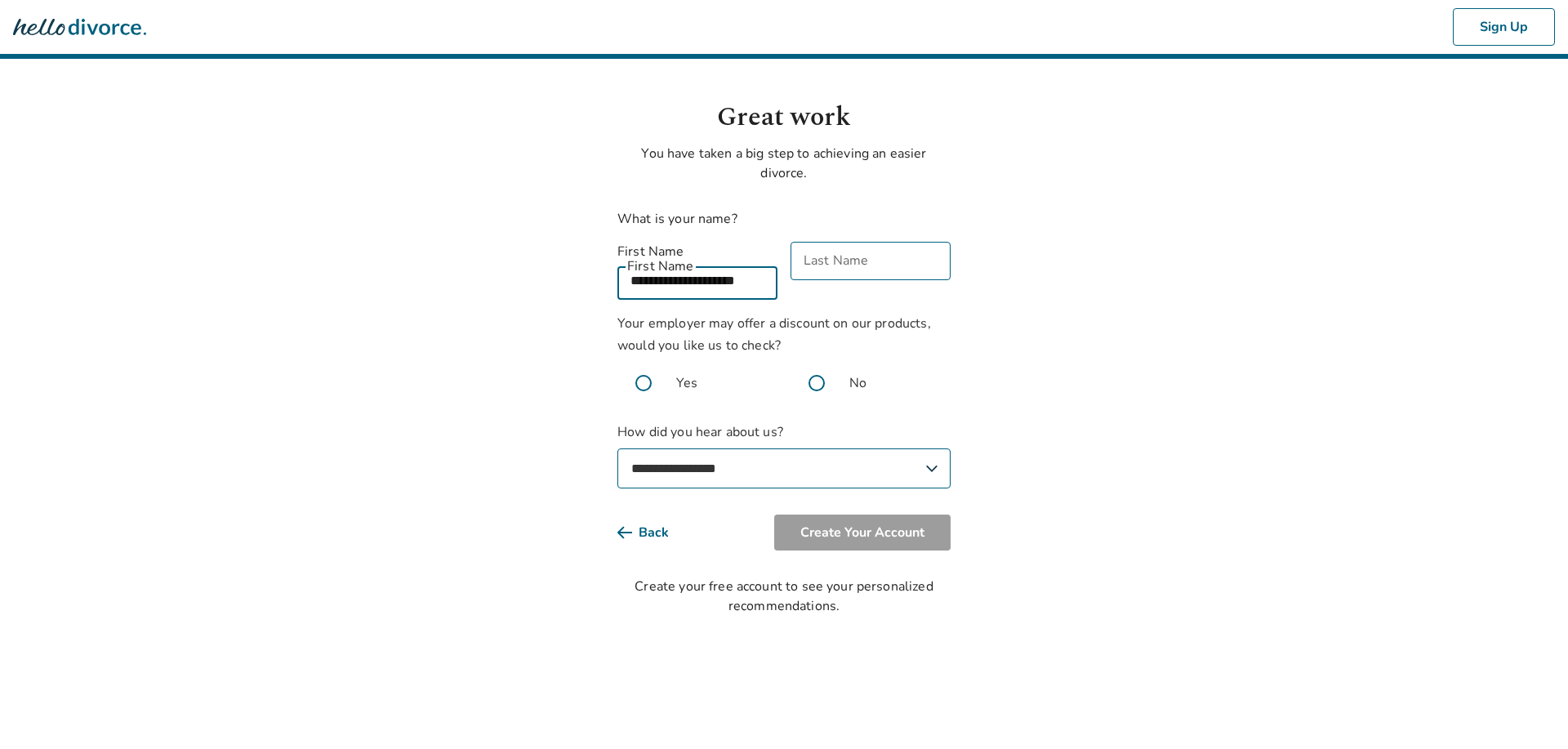 scroll, scrollTop: 0, scrollLeft: 10, axis: horizontal 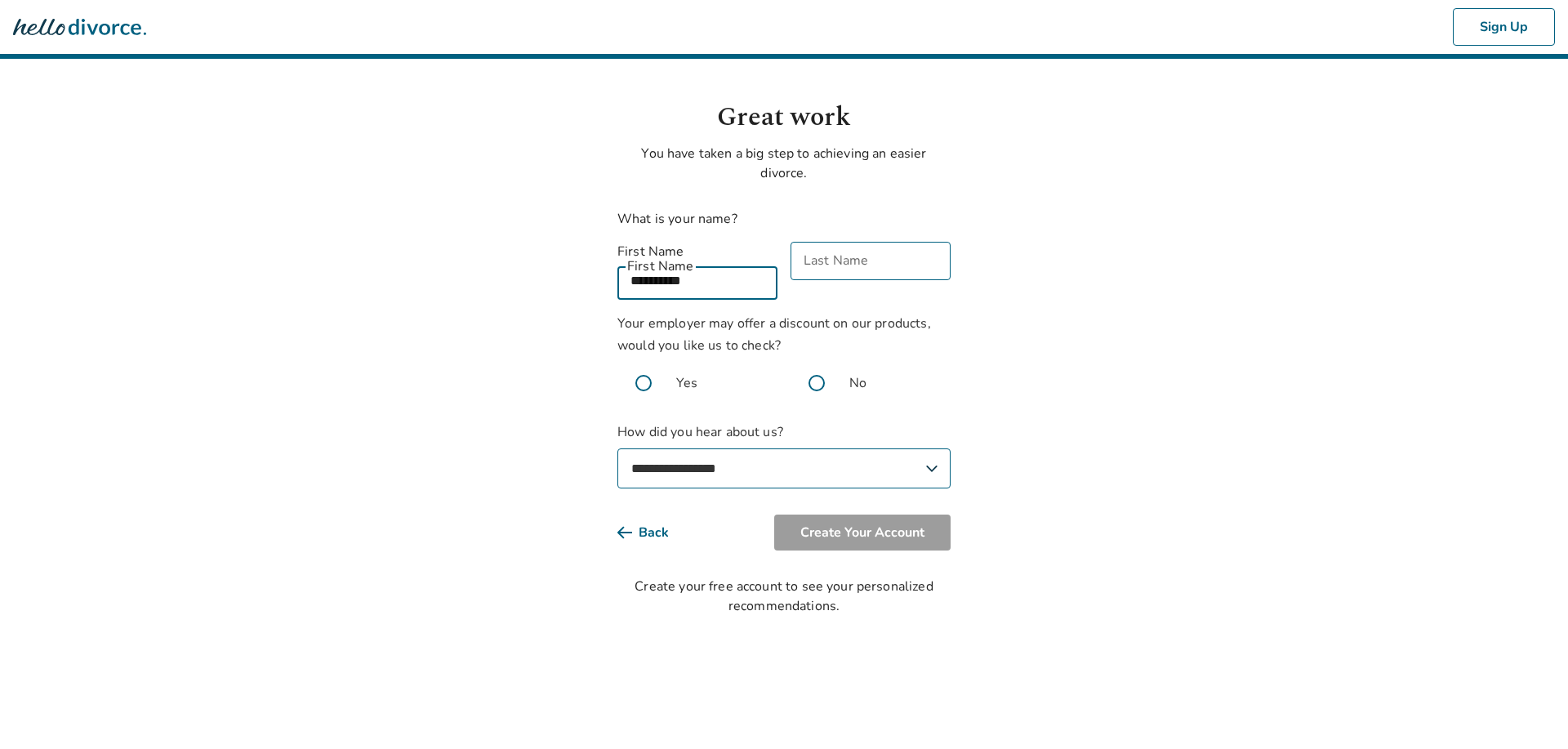 type on "**********" 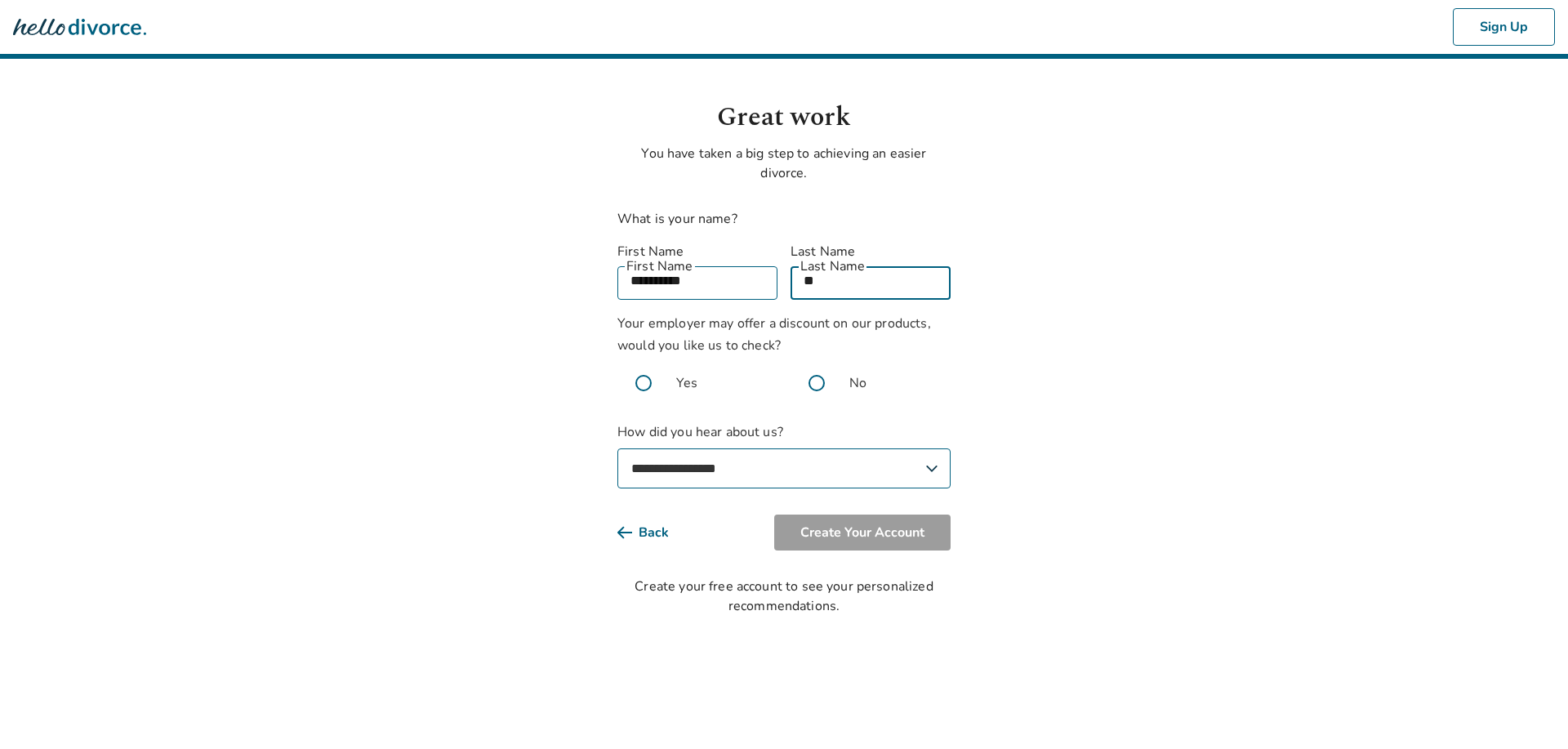 type on "*" 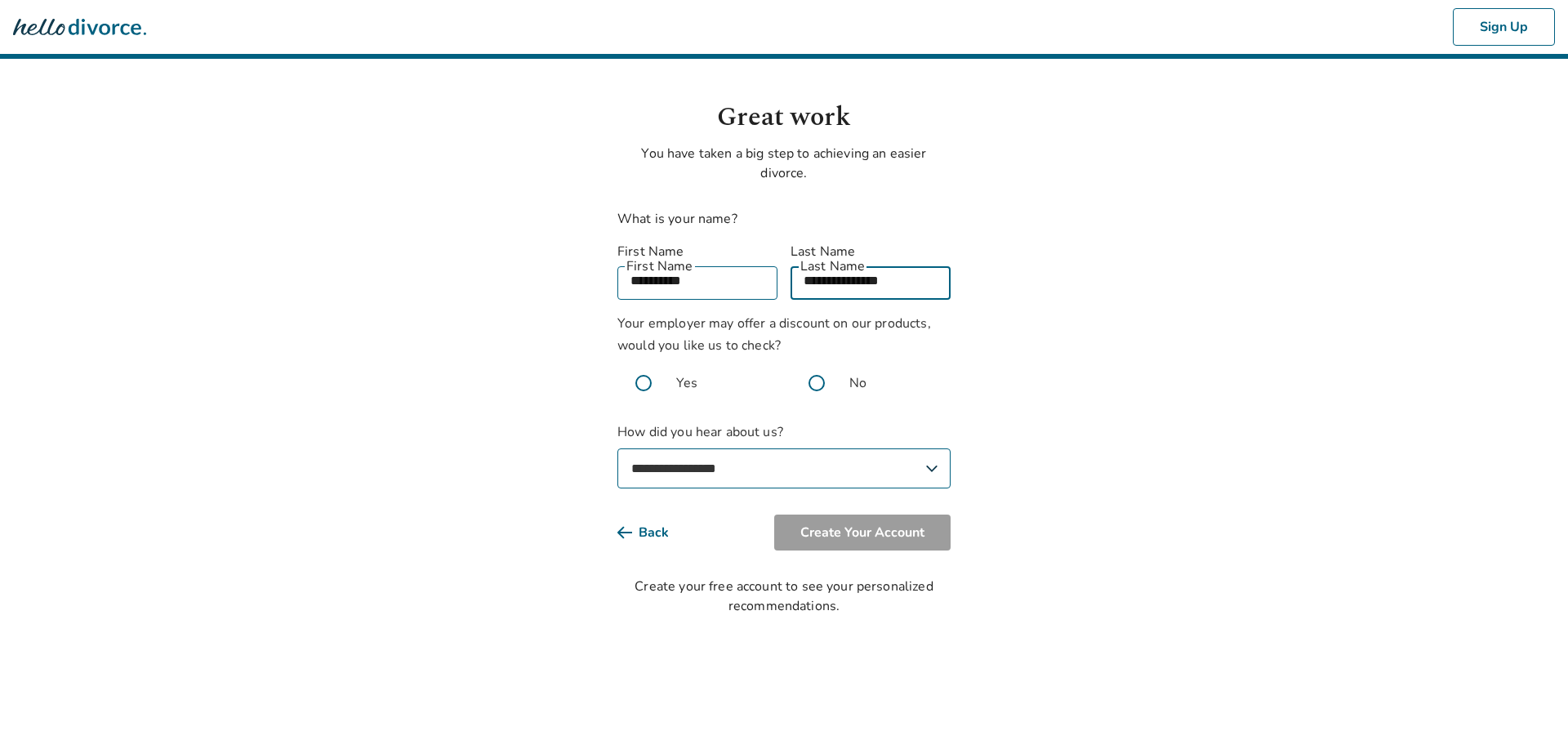 type on "**********" 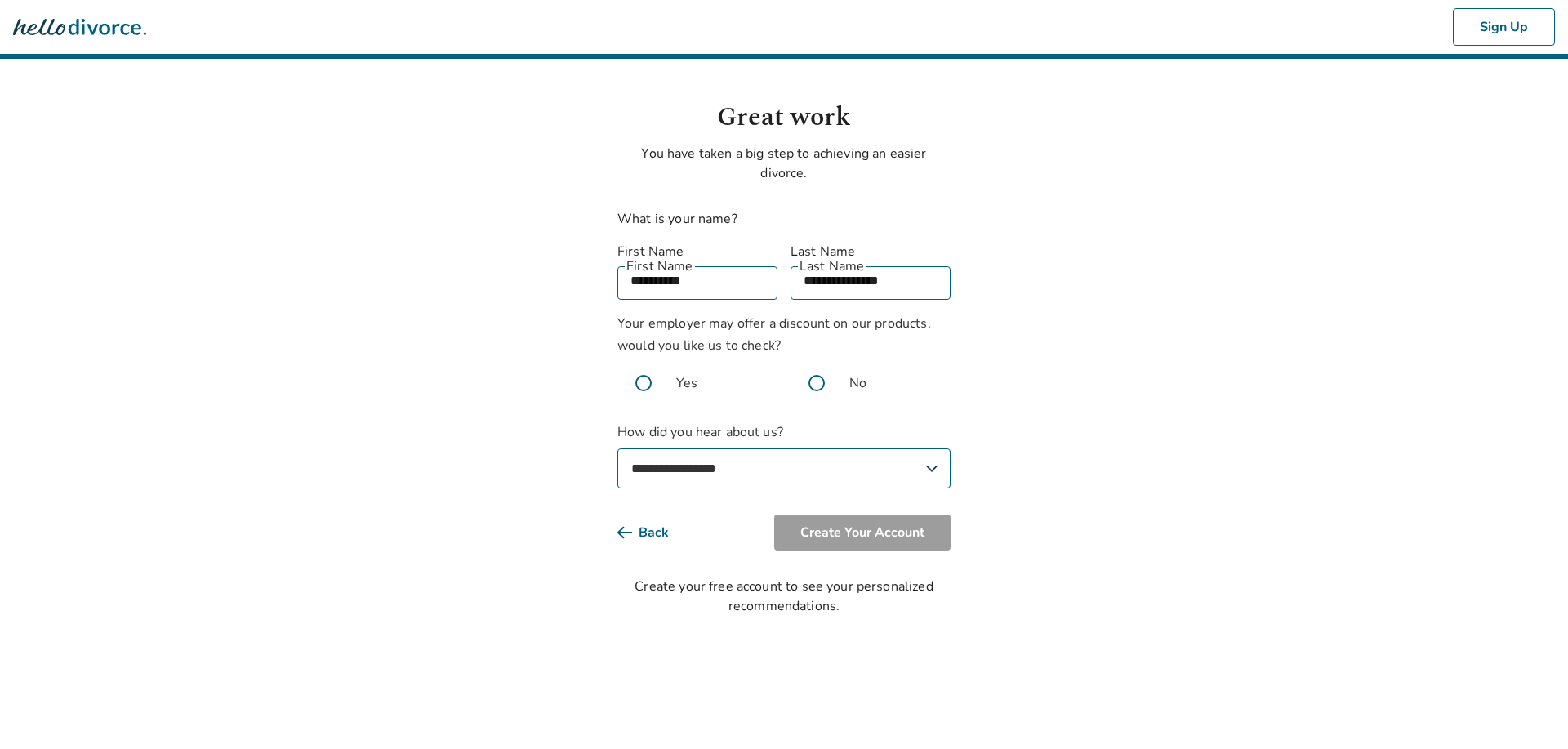 click on "**********" at bounding box center [784, 468] 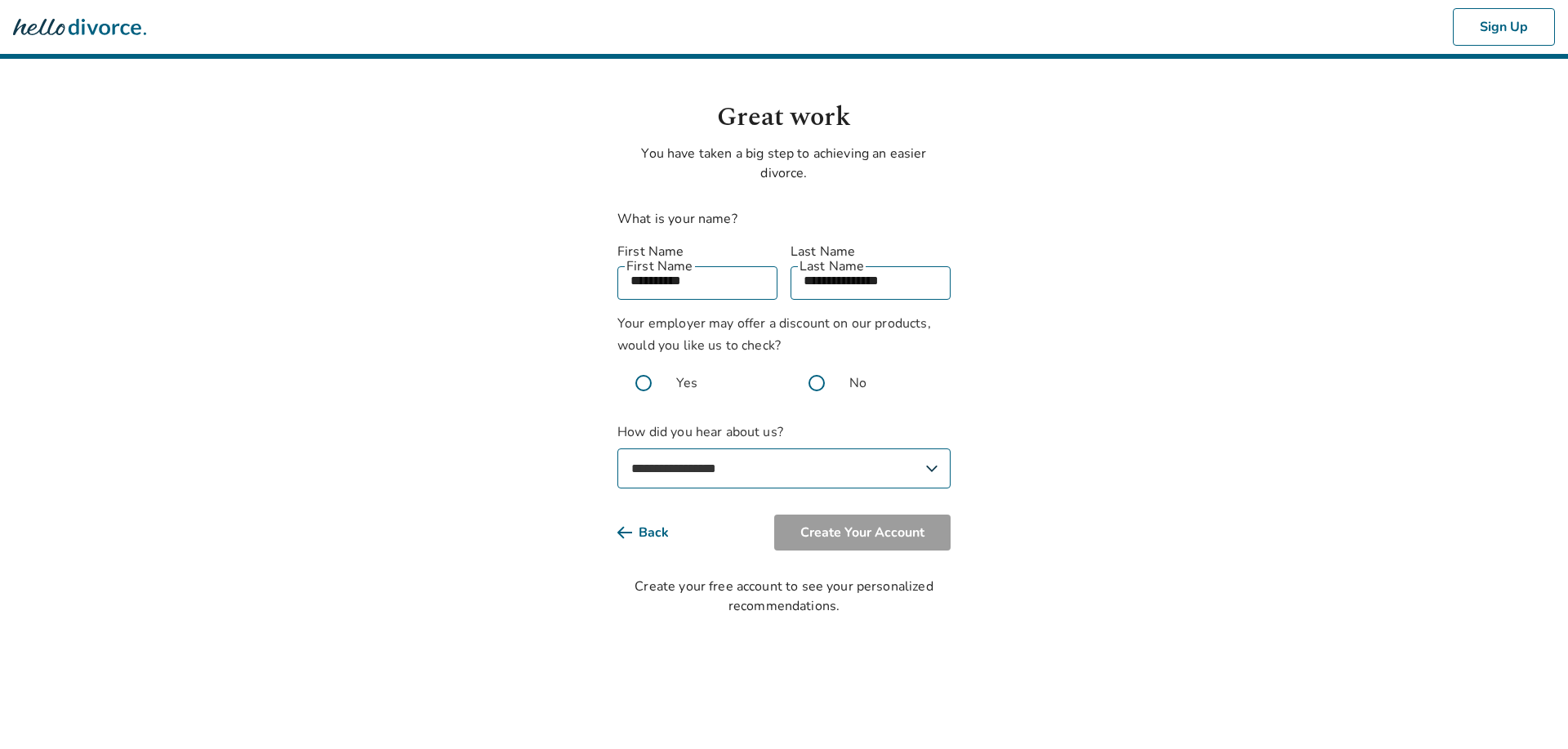select on "**********" 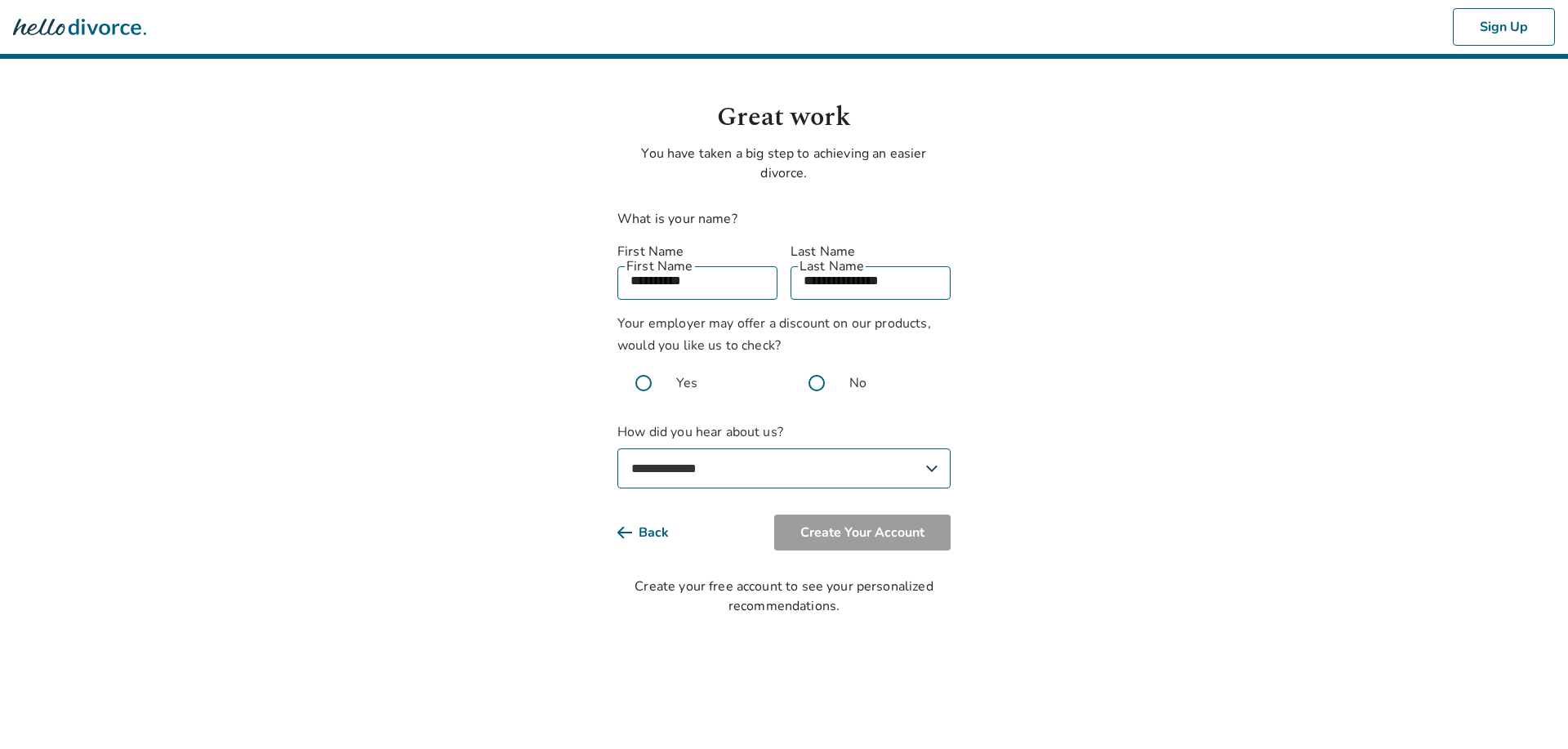 click on "**********" at bounding box center [784, 468] 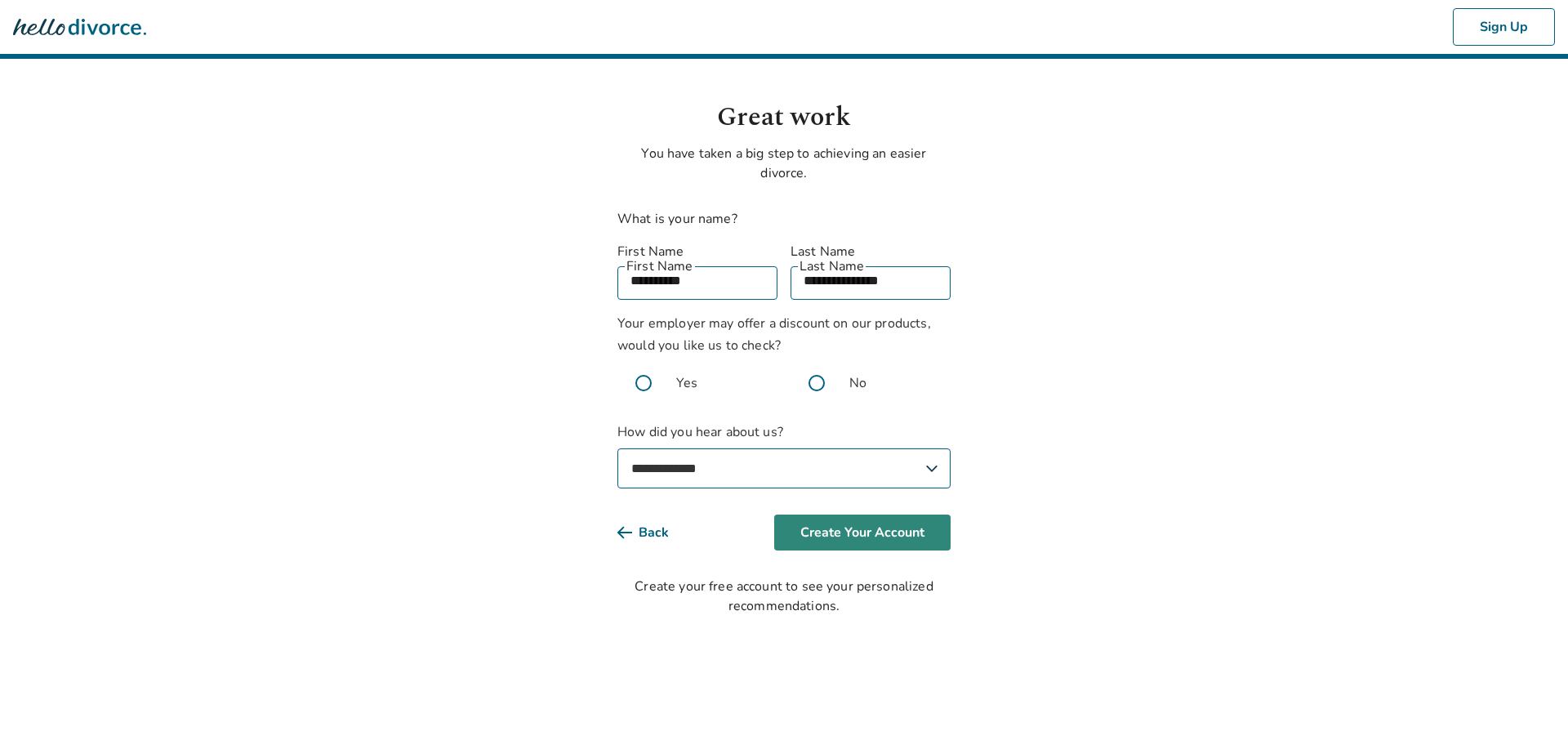 click on "Create Your Account" at bounding box center [862, 533] 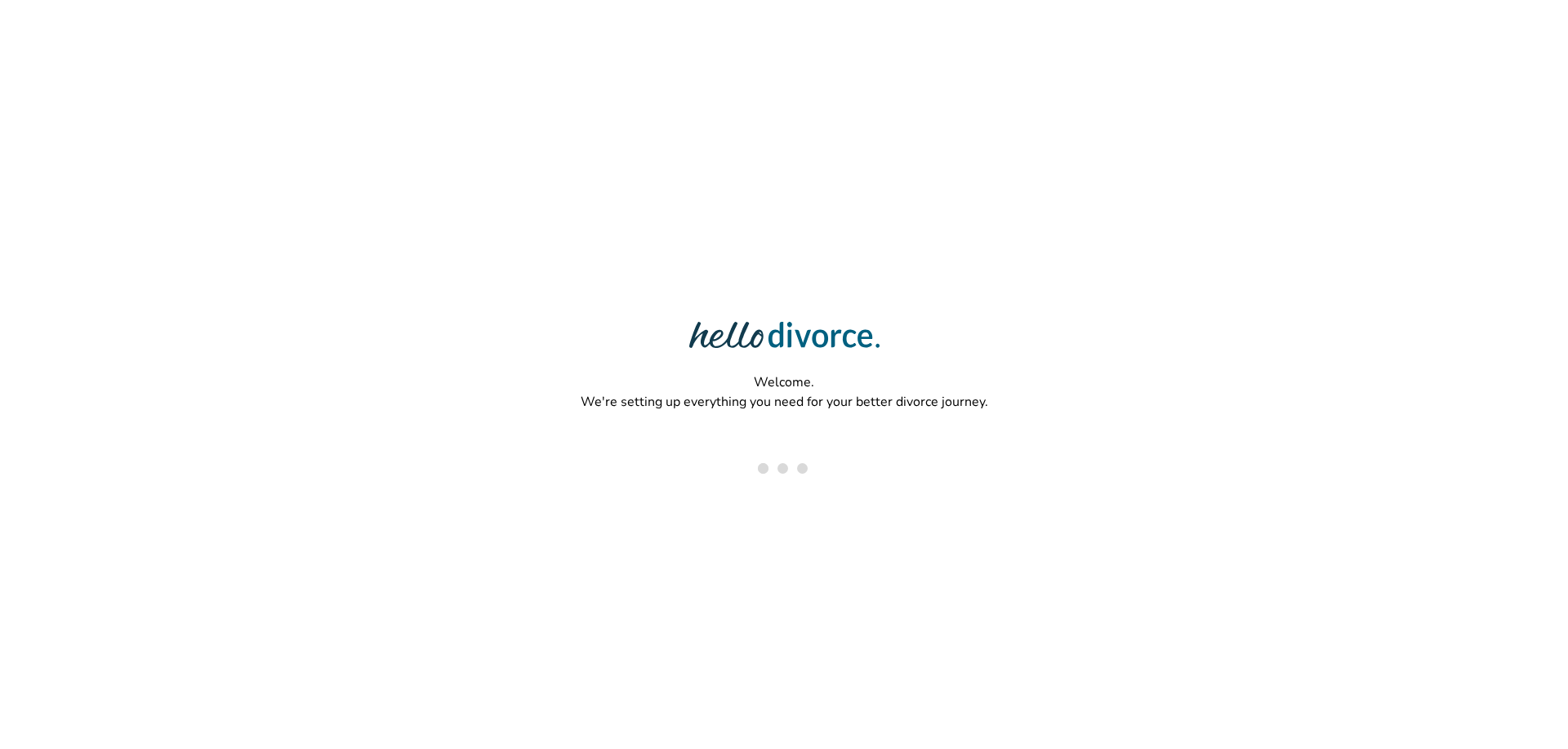 scroll, scrollTop: 0, scrollLeft: 0, axis: both 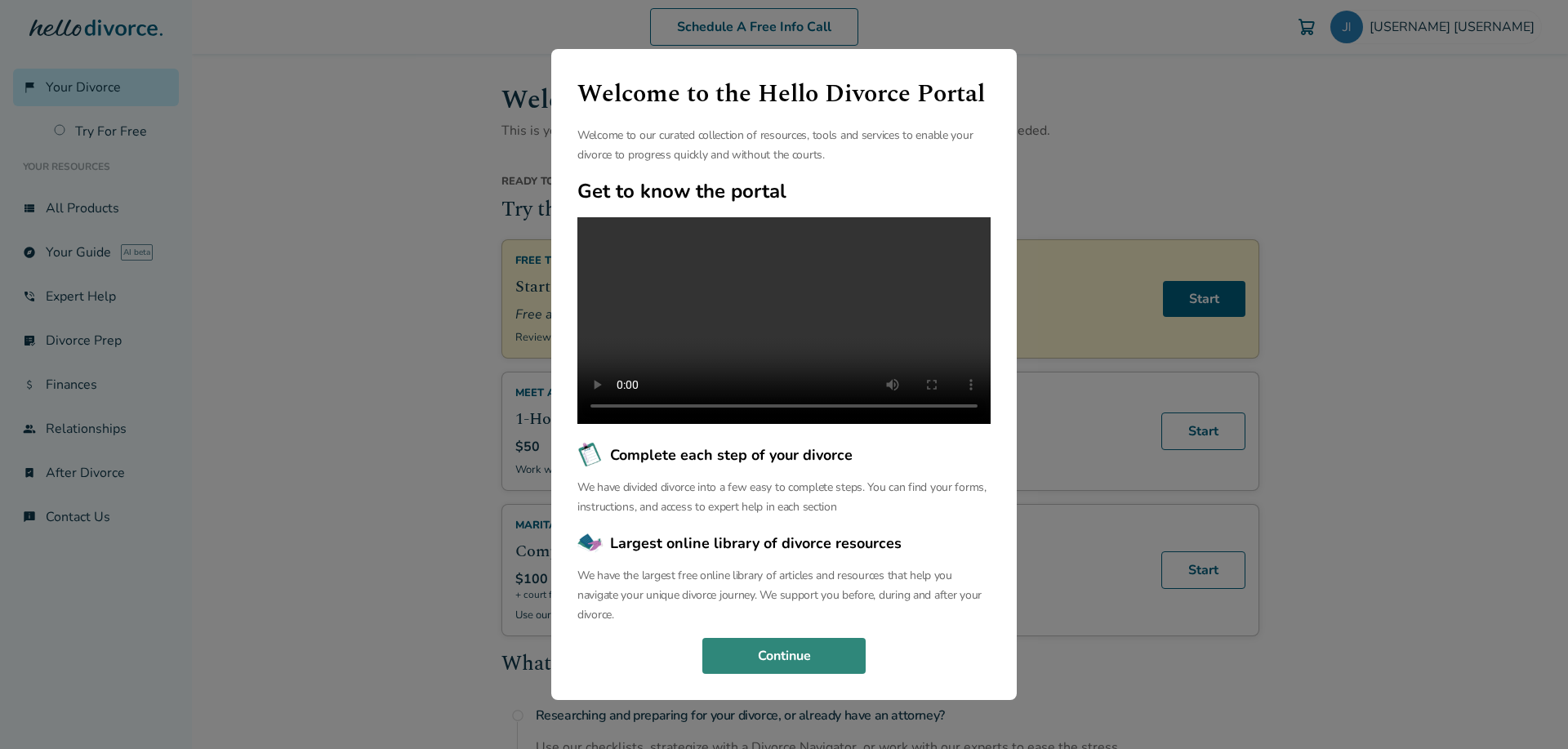 click on "Continue" at bounding box center (784, 656) 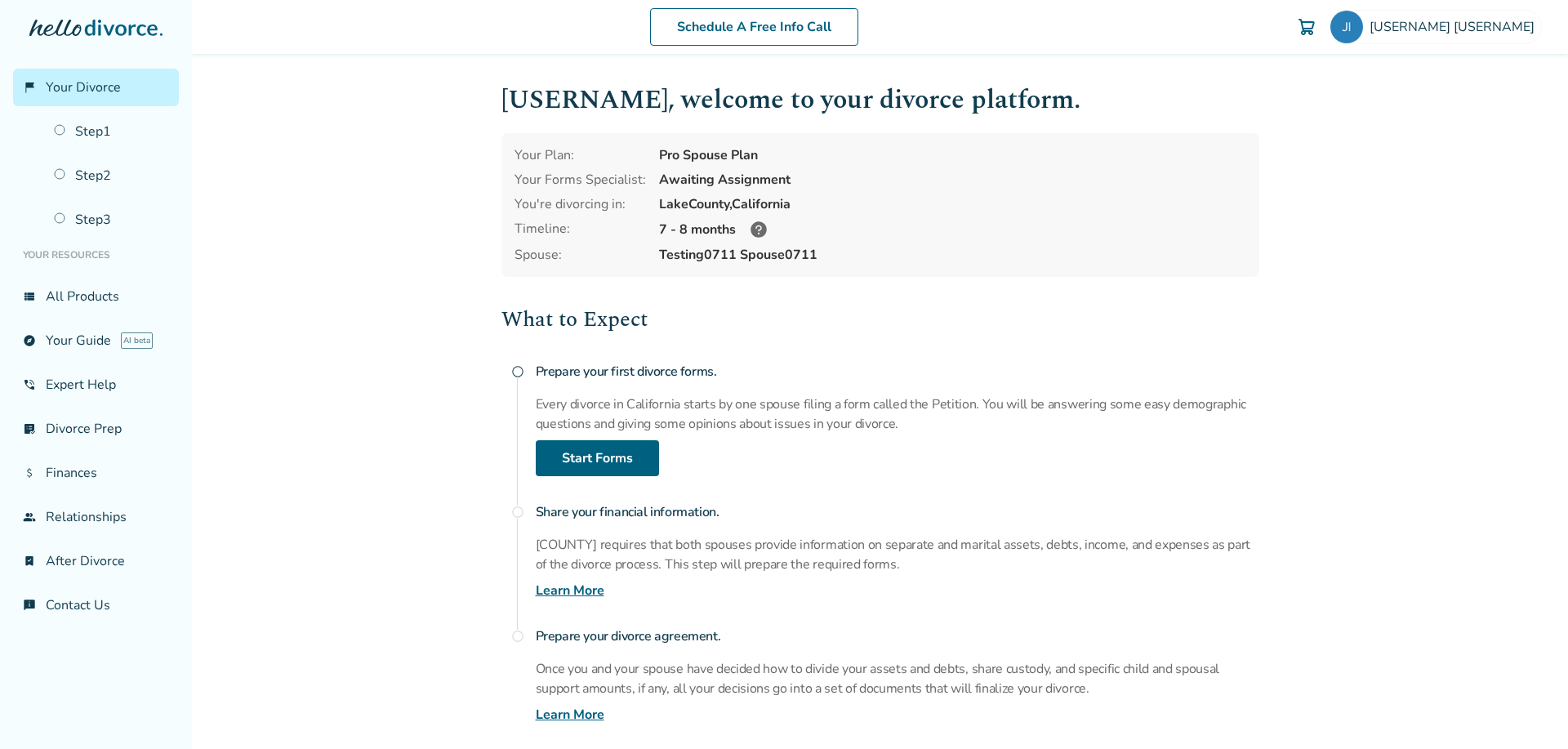 click on "jijib15501 , welcome to your divorce platform. Your Plan: Pro Spouse Plan Your Forms Specialist: Awaiting Assignment You're divorcing in: Lake  County,  California Timeline: 7 - 8 months   Spouse: Testing0711 Spouse0711 What to Expect radio_button_unchecked Prepare your first divorce forms. Every divorce in California starts by one spouse filing a form called the Petition. You will be answering some easy demographic questions and giving some opinions about issues in your divorce. Start Forms radio_button_unchecked Share your financial information. Lake County requires that both spouses provide information on separate and marital assets, debts, income, and expenses as part of the divorce process. This step will prepare the required forms. Learn More radio_button_unchecked Prepare your divorce agreement. Learn More" at bounding box center (880, 402) 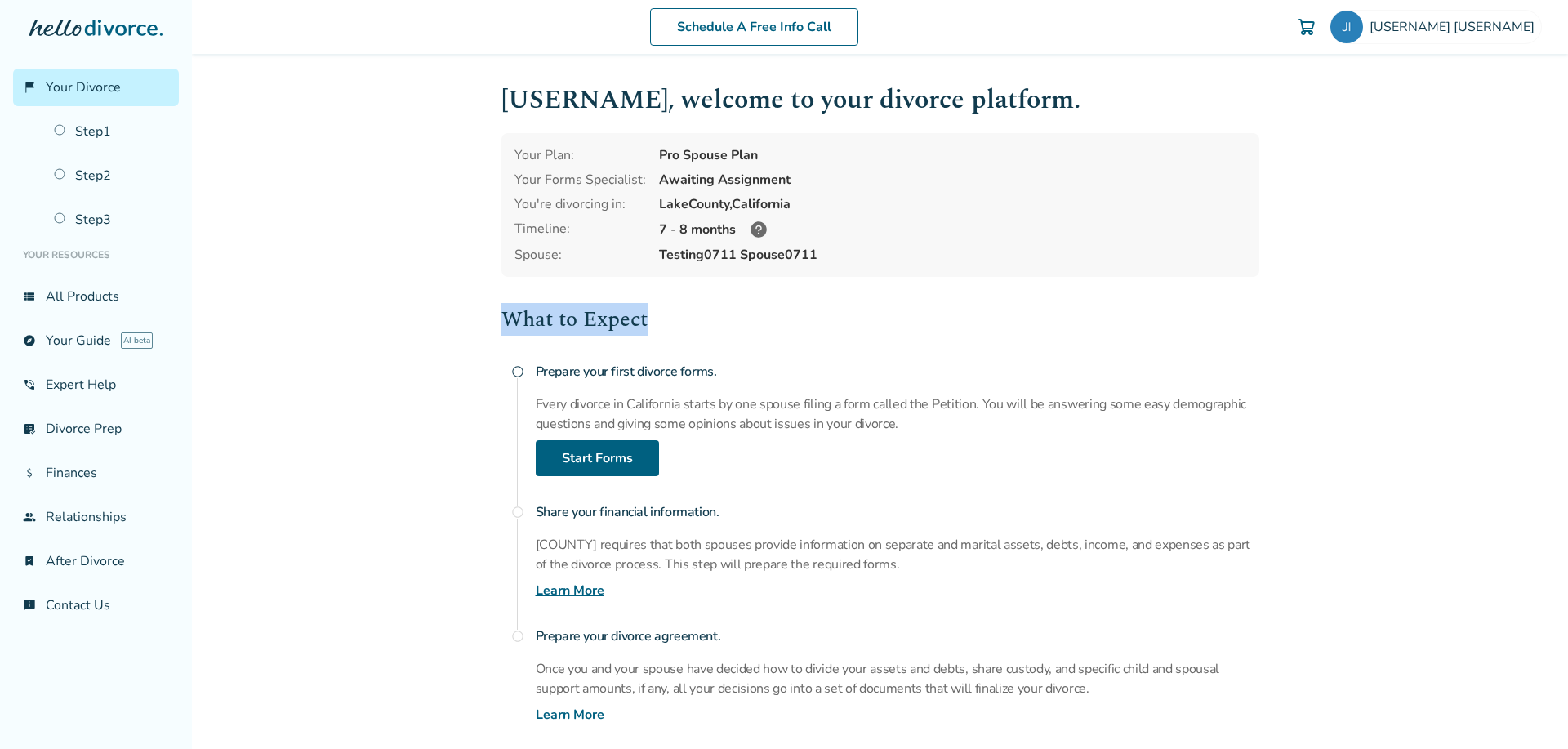 click on "What to Expect" at bounding box center (880, 319) 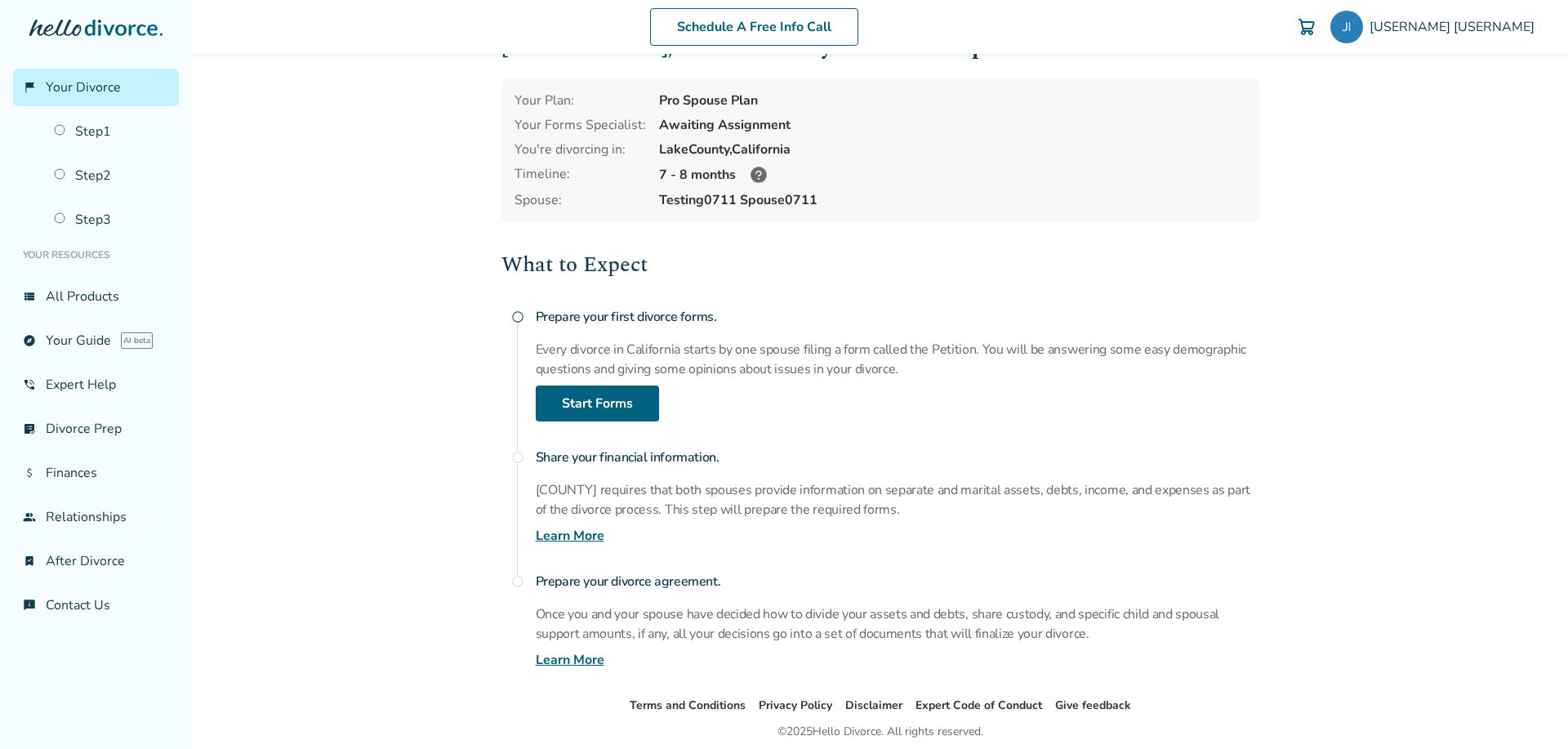 scroll, scrollTop: 0, scrollLeft: 0, axis: both 